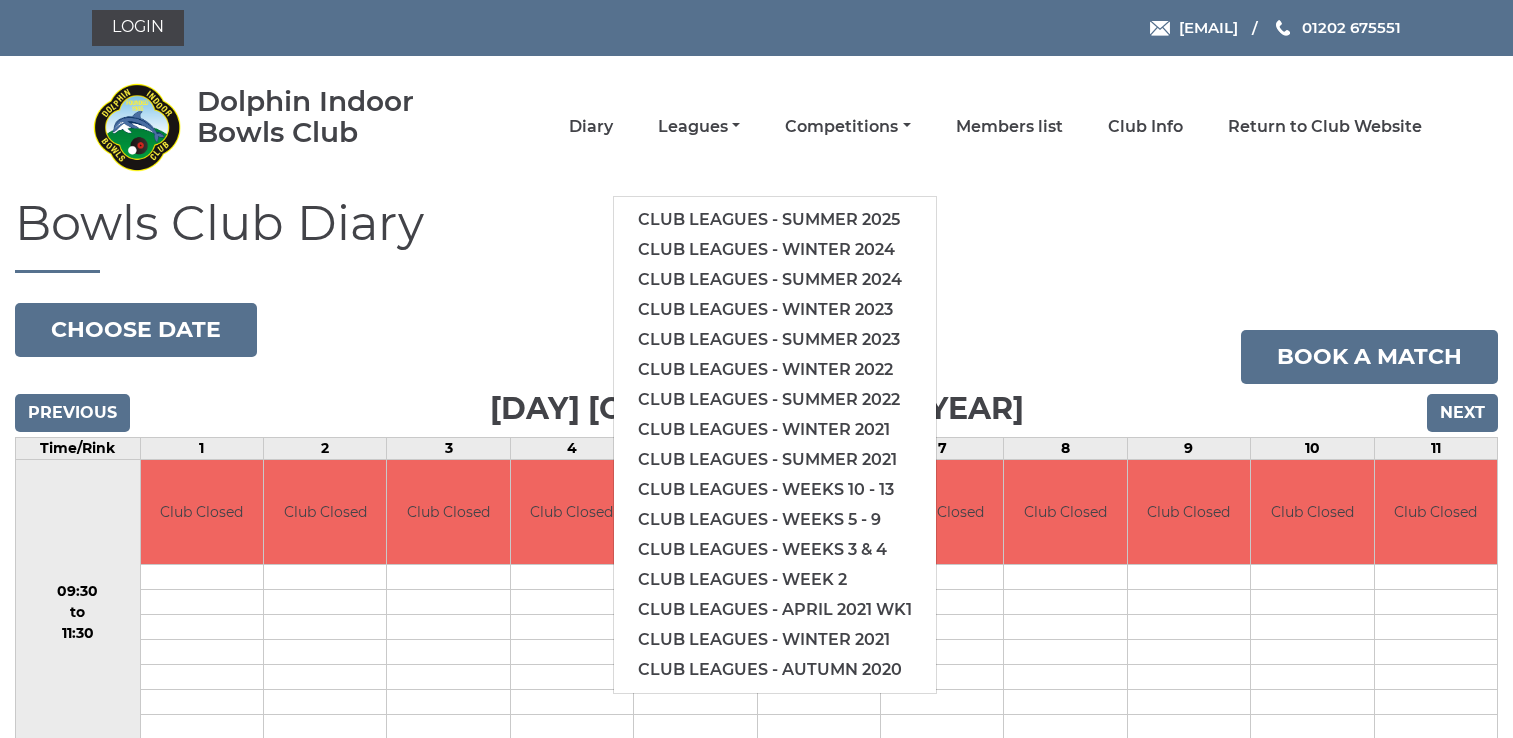 scroll, scrollTop: 0, scrollLeft: 0, axis: both 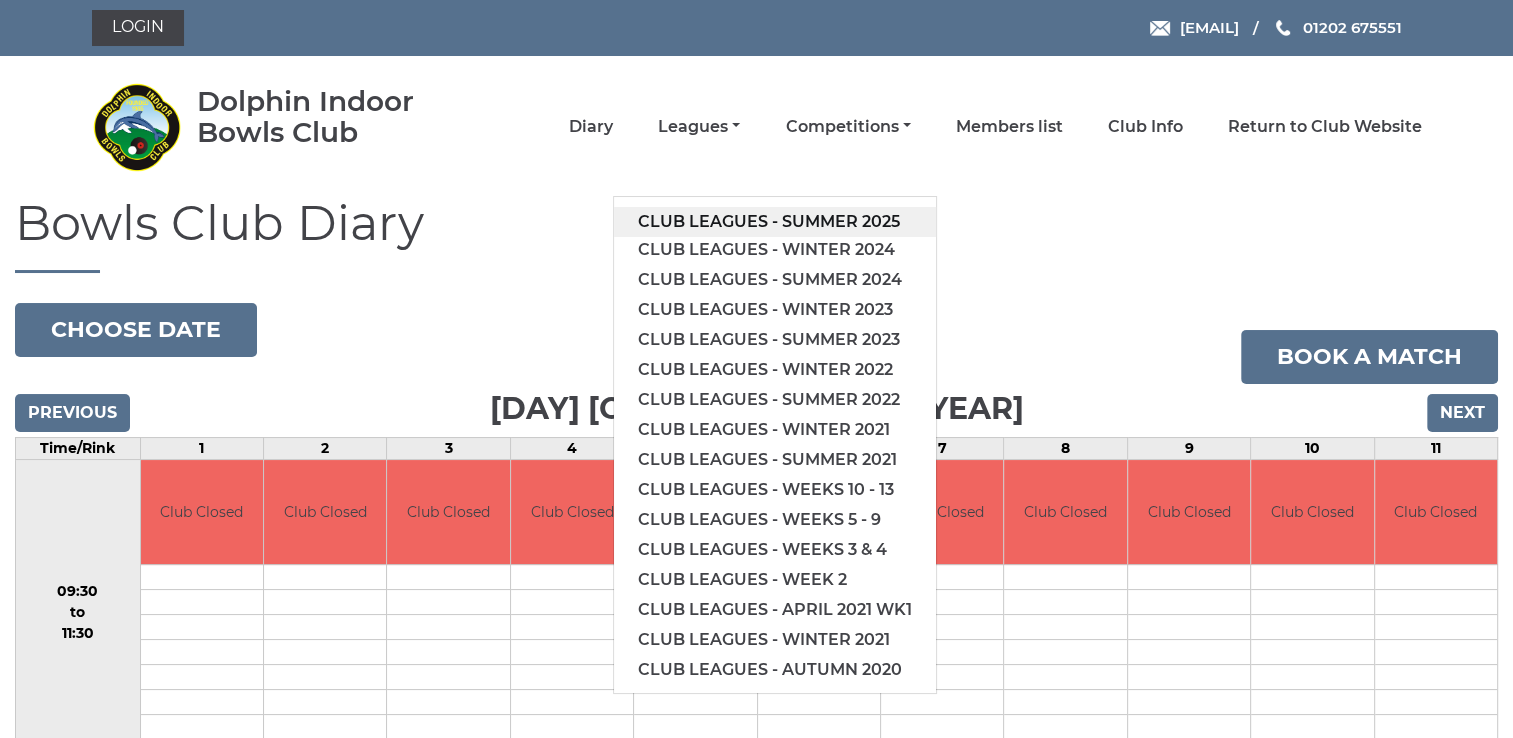 click on "Club leagues - Summer 2025" at bounding box center (775, 222) 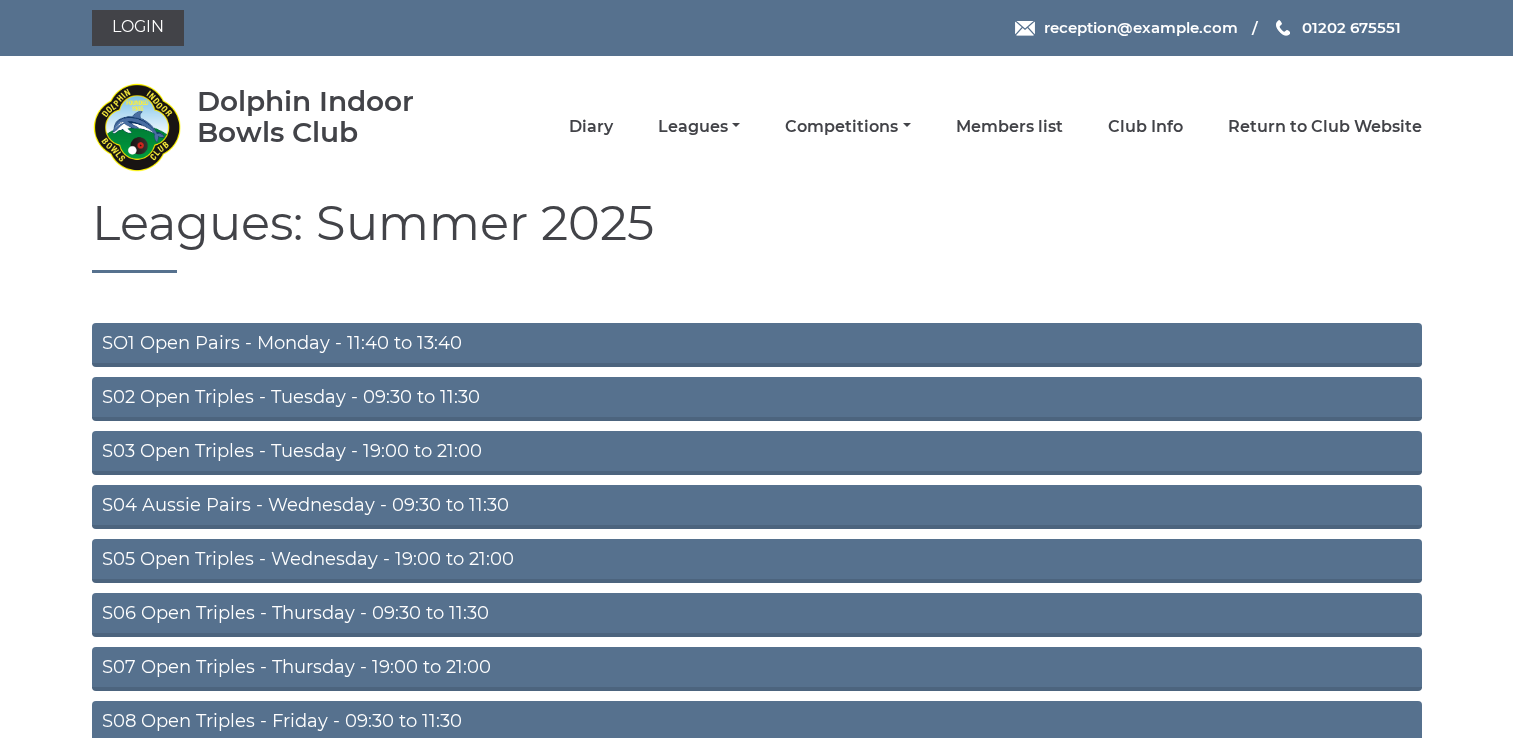 scroll, scrollTop: 0, scrollLeft: 0, axis: both 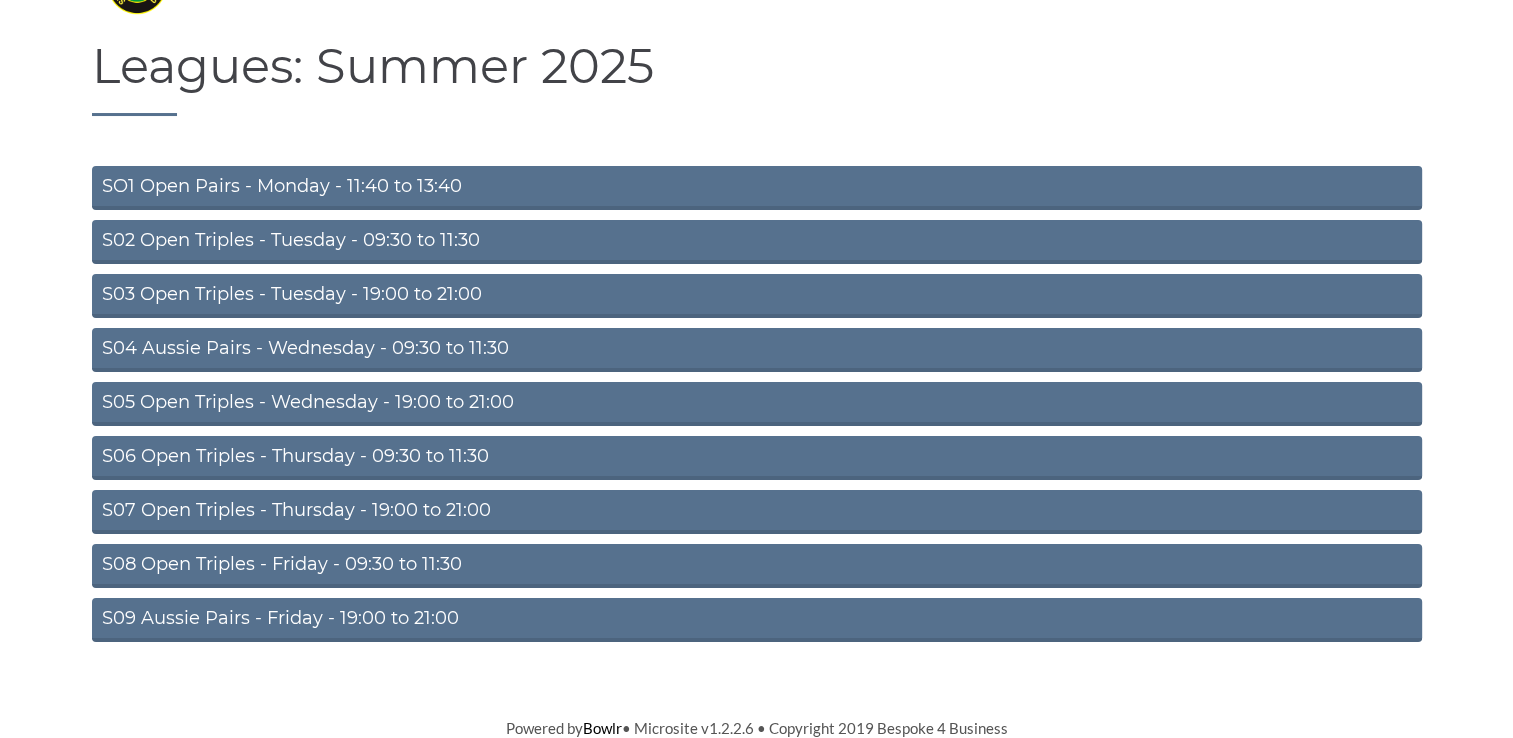 click on "S09 Aussie Pairs - Friday - 19:00 to 21:00" at bounding box center [757, 620] 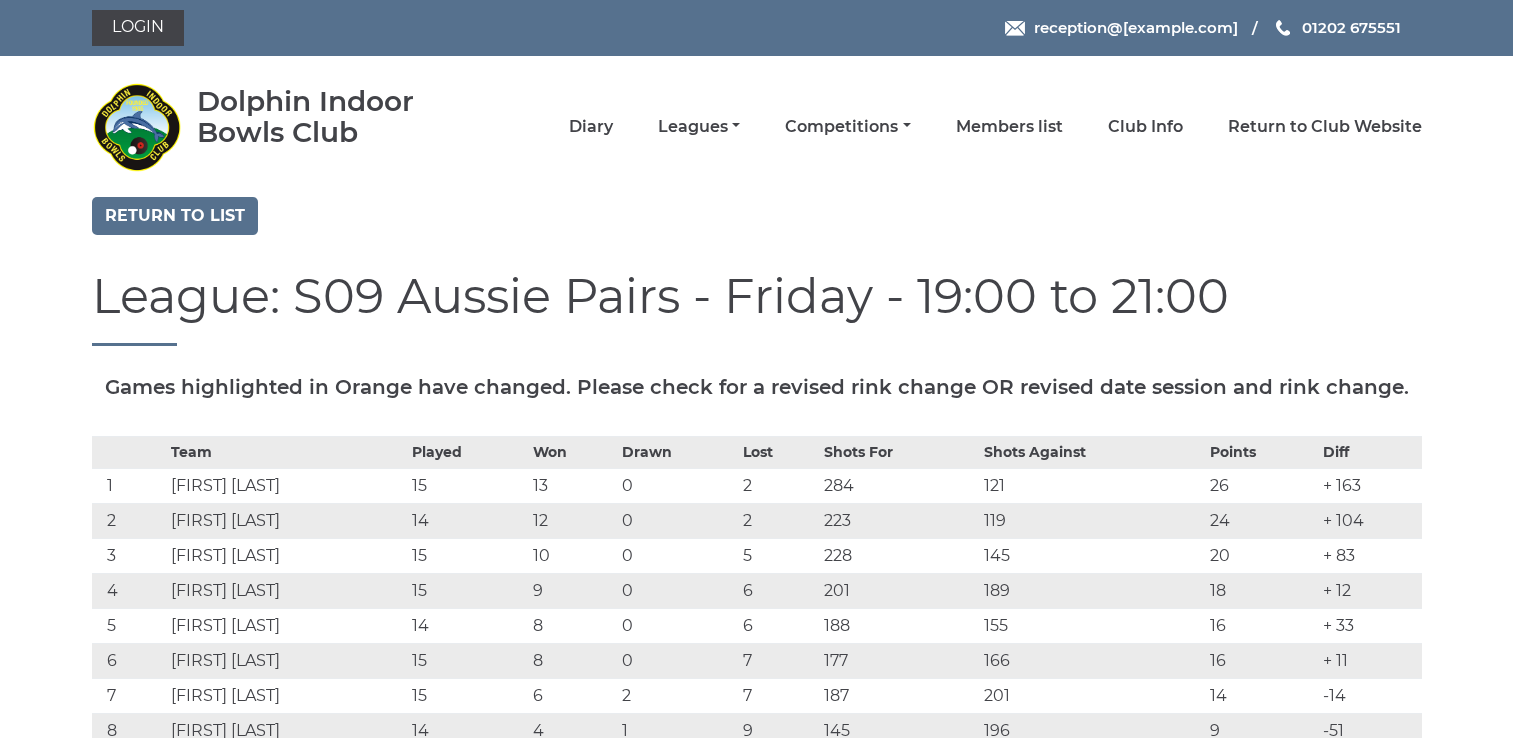 scroll, scrollTop: 0, scrollLeft: 0, axis: both 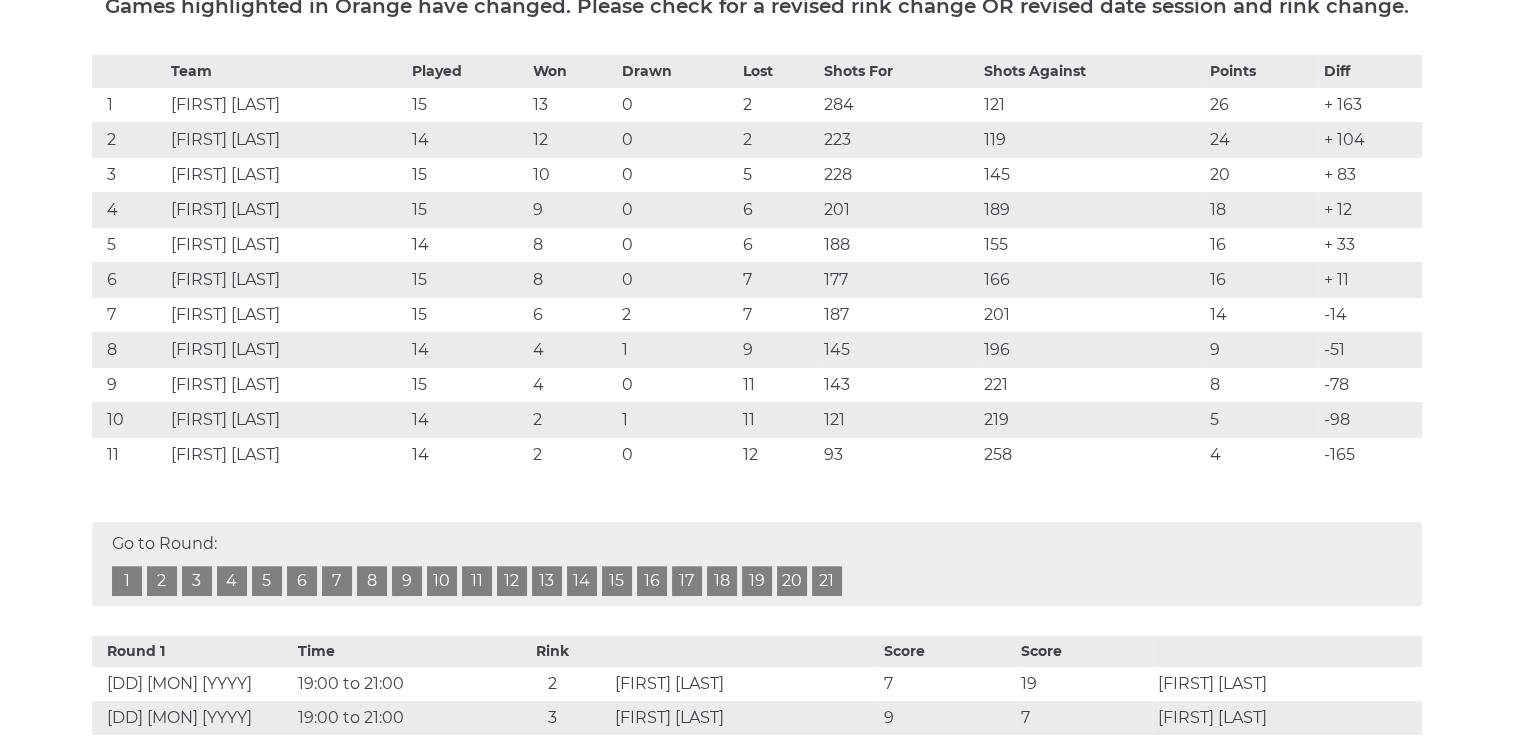 click on "Return to list
League: S09 Aussie Pairs - Friday - 19:00 to 21:00
Games highlighted in Orange have changed. Please check for a revised rink change OR revised date session and rink change.
Team
Played
Won
Drawn
Lost
Shots For
Shots Against
Points
Diff
1 Susan HOBBY   15 13 0 2 284 121 26 + 163 2 Dave CLARKE 14 12 0 2 223 119 24 + 104 3 Mike WELLSTEAD  15 10 0 5 228 145 20 + 83 4 Rex HUGGETT   9" at bounding box center [756, 2751] 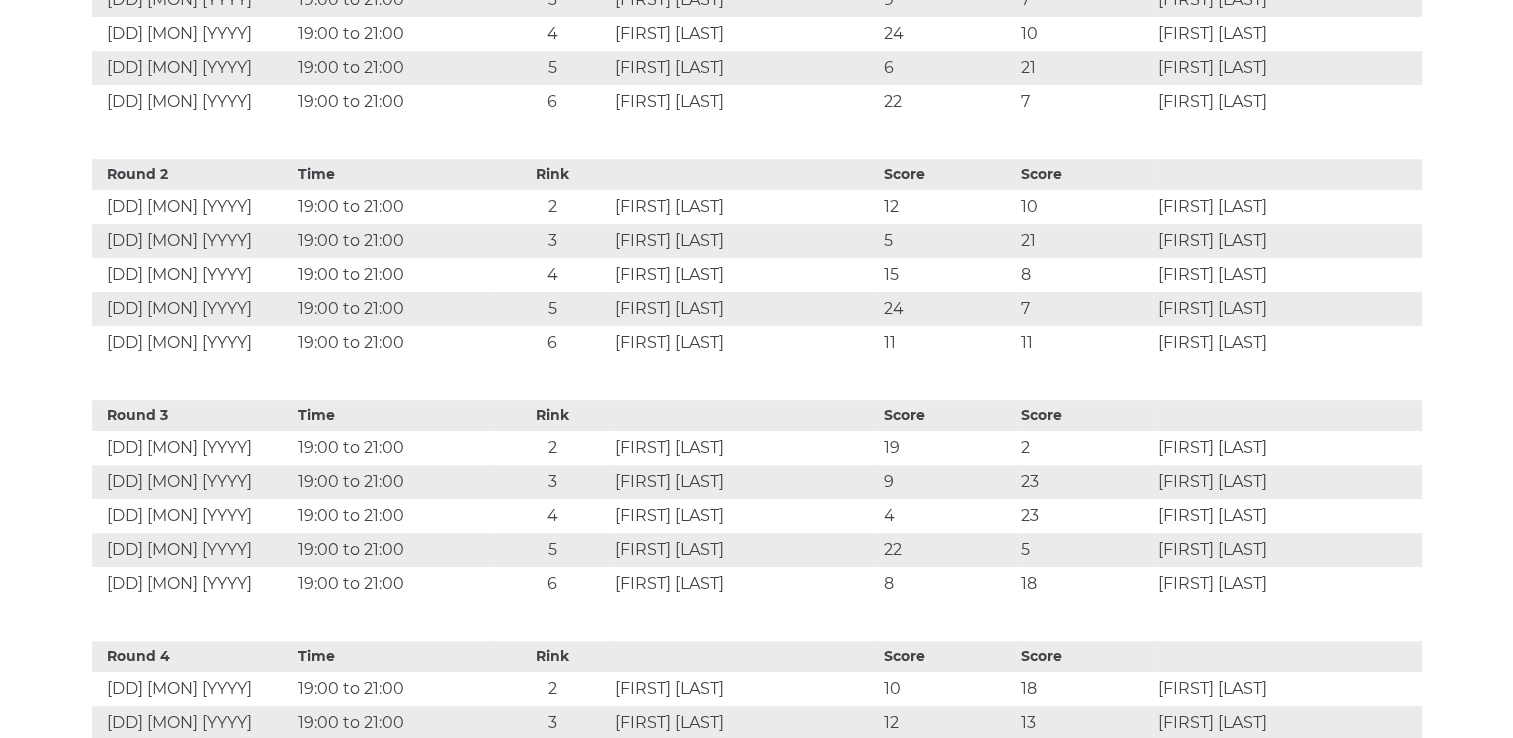 scroll, scrollTop: 1106, scrollLeft: 0, axis: vertical 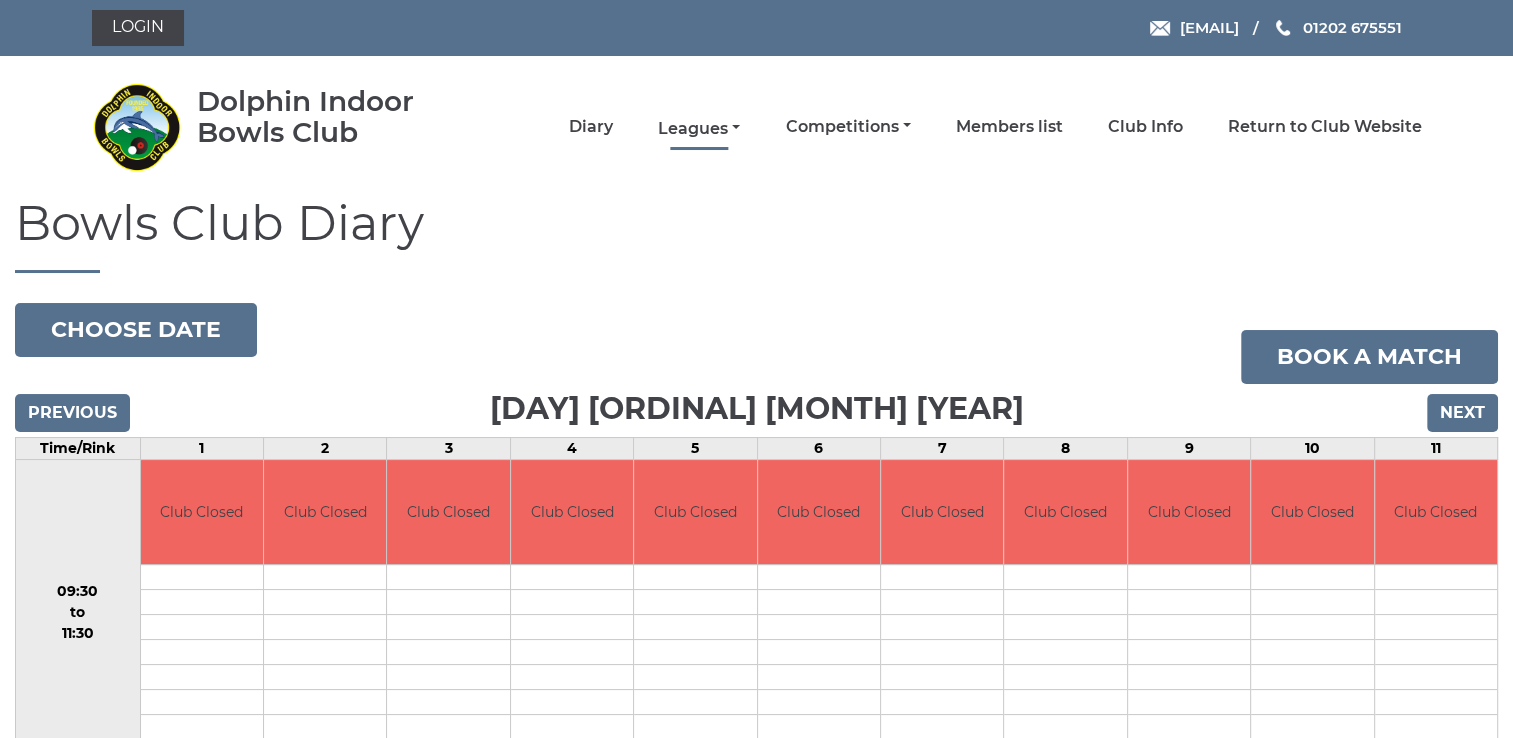 click on "Leagues" at bounding box center [699, 129] 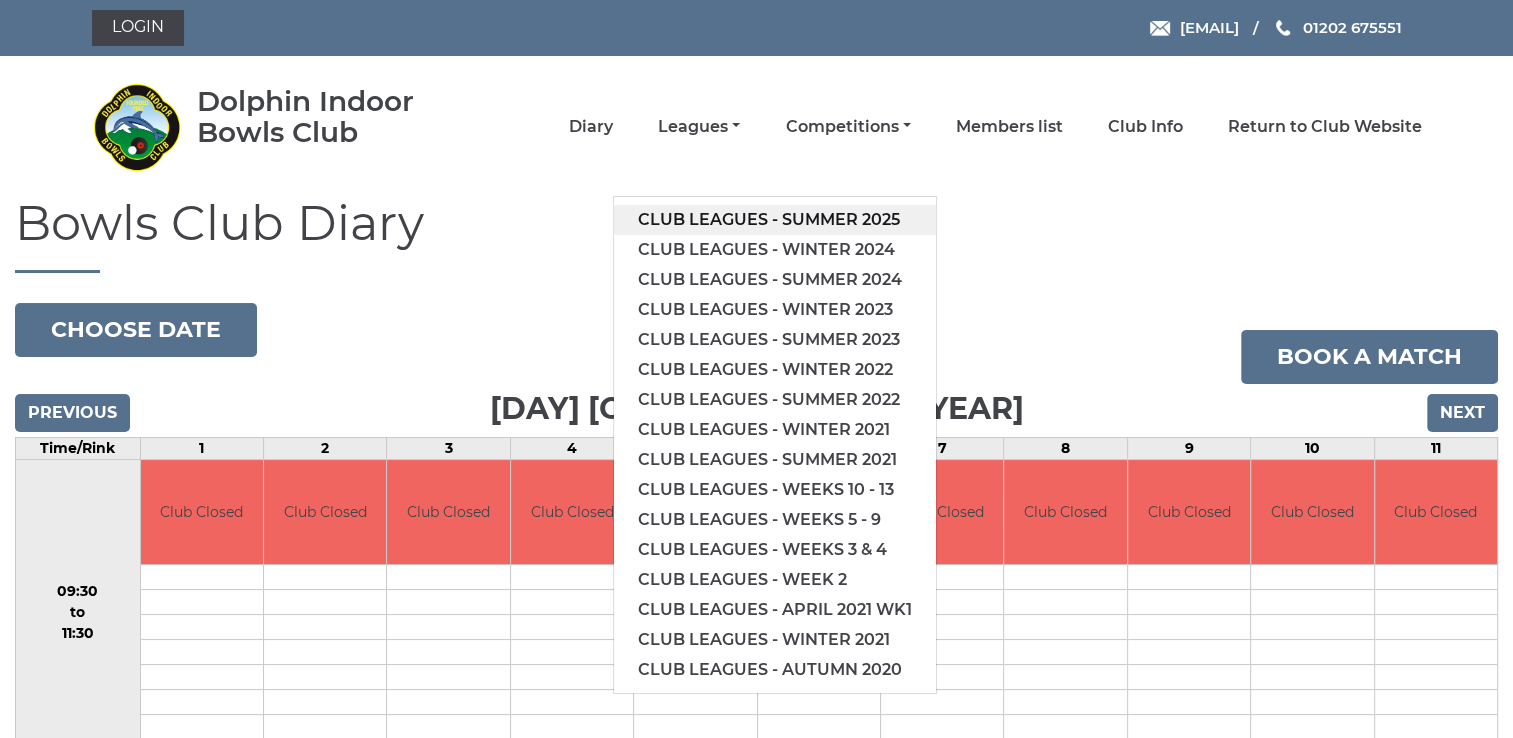 click on "Club leagues - Summer 2025" at bounding box center [775, 220] 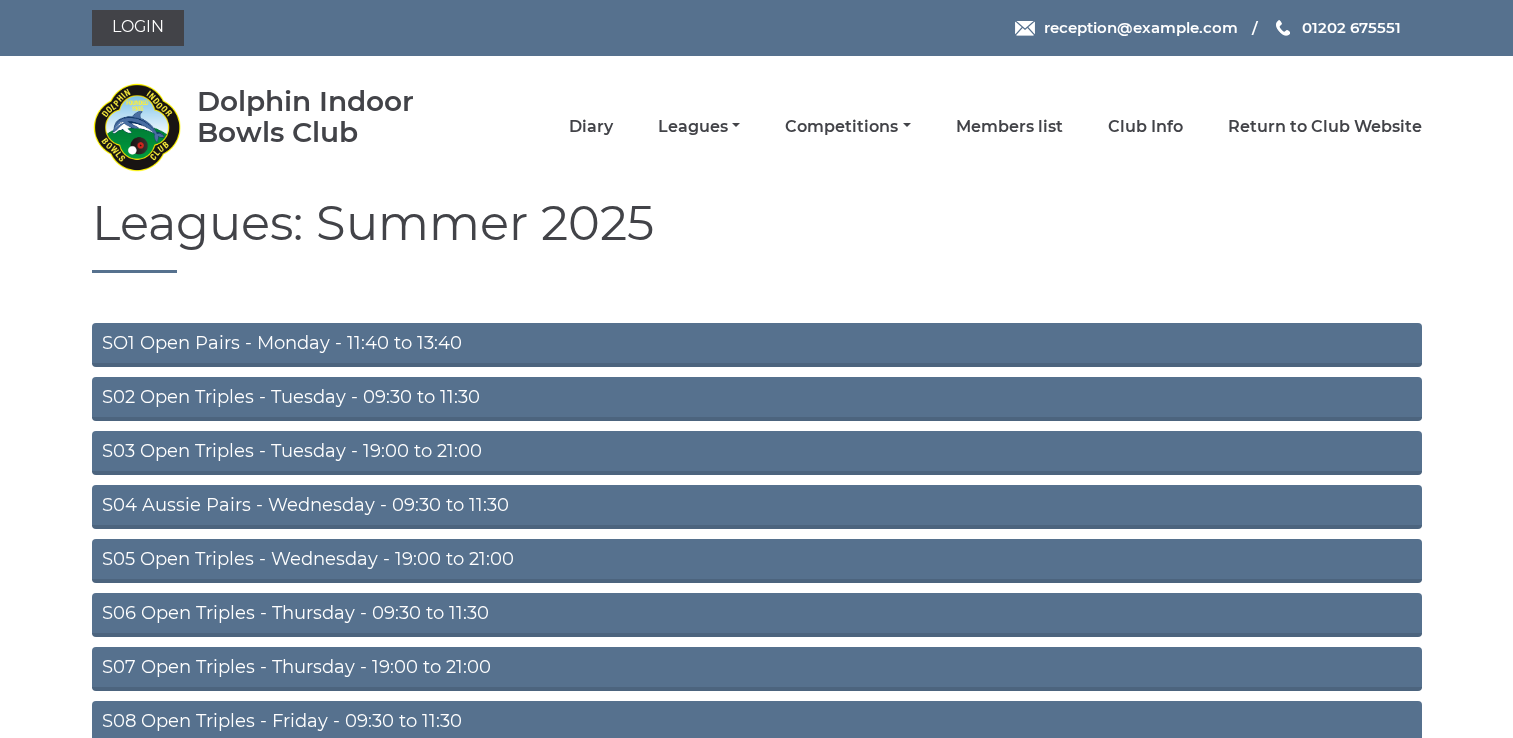 scroll, scrollTop: 0, scrollLeft: 0, axis: both 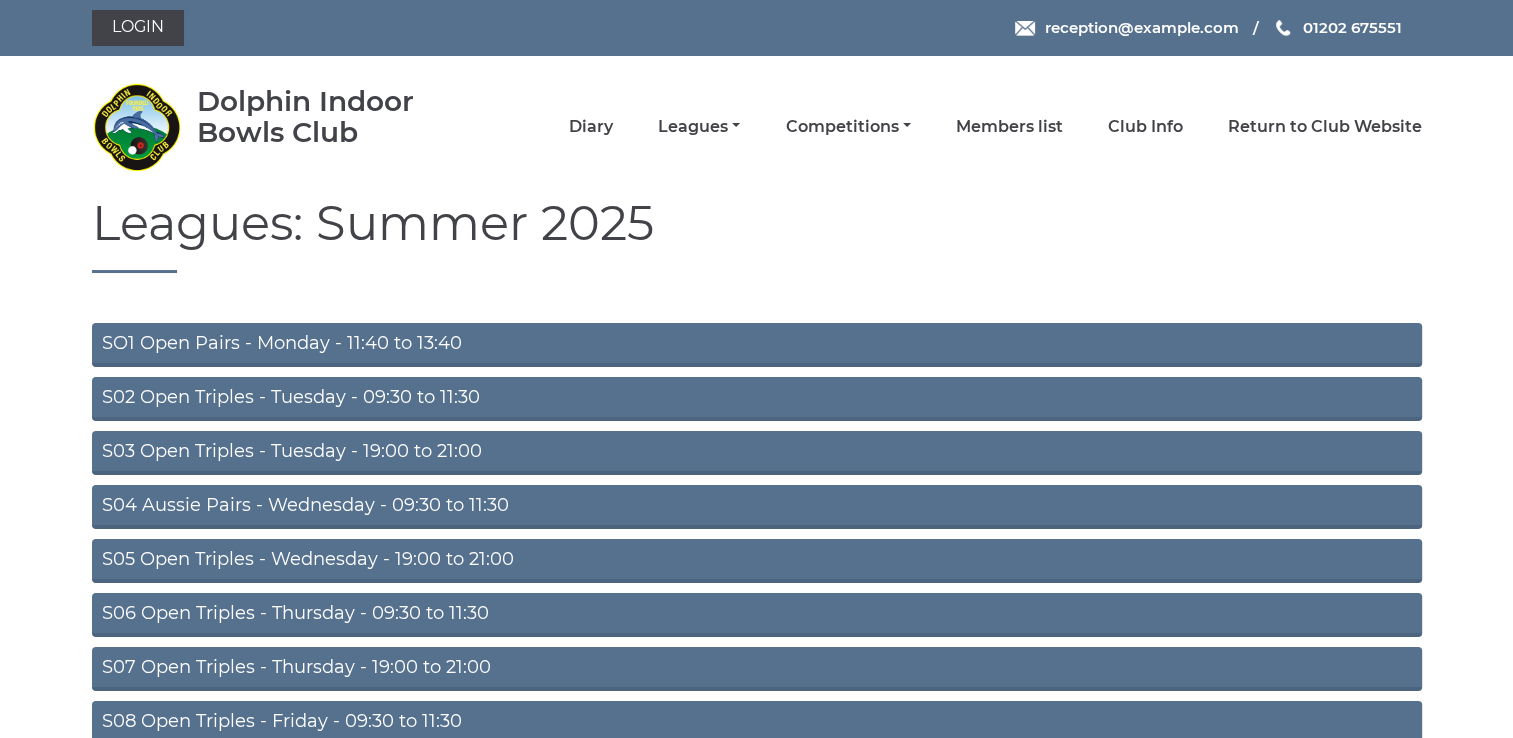 click on "S03 Open Triples - Tuesday - 19:00 to 21:00" at bounding box center (757, 453) 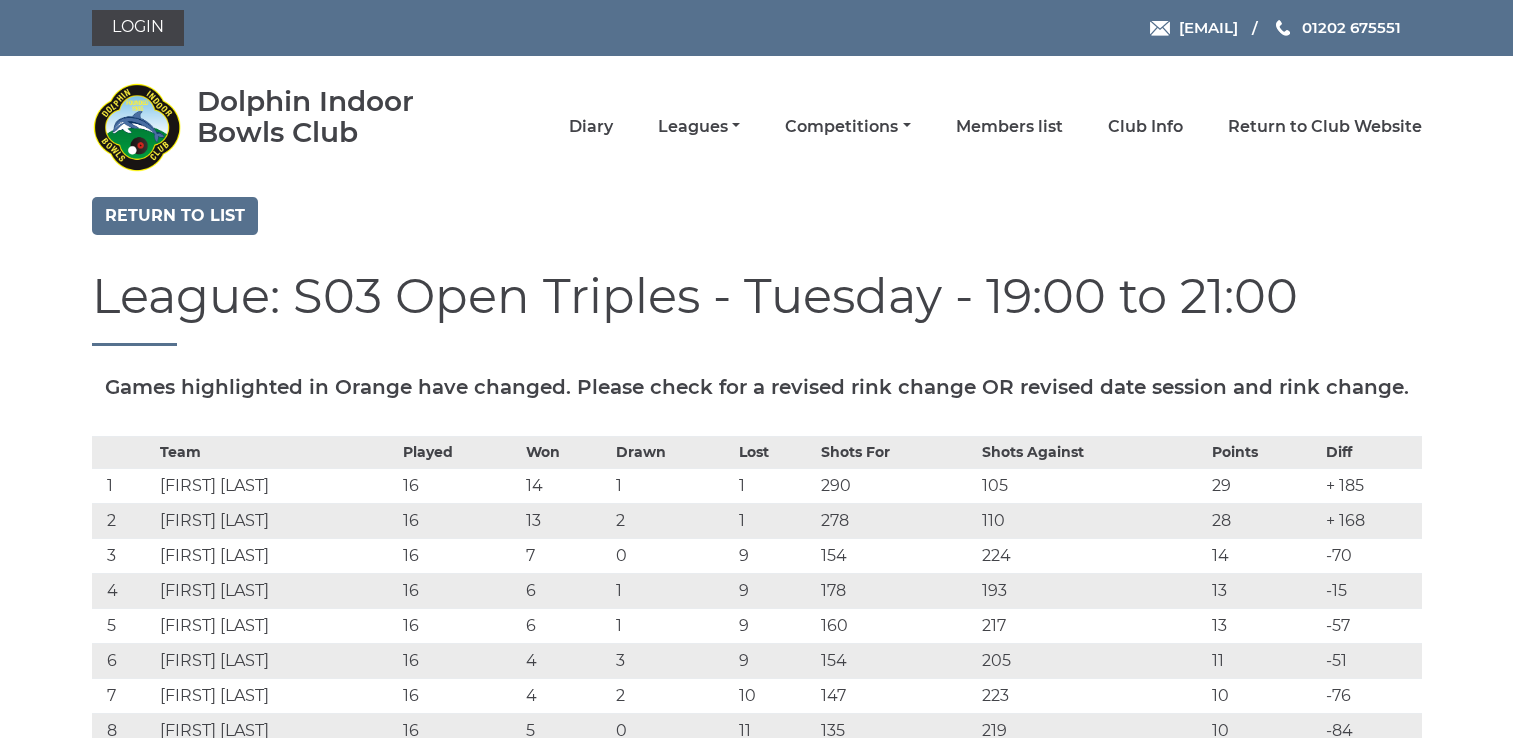 scroll, scrollTop: 0, scrollLeft: 0, axis: both 